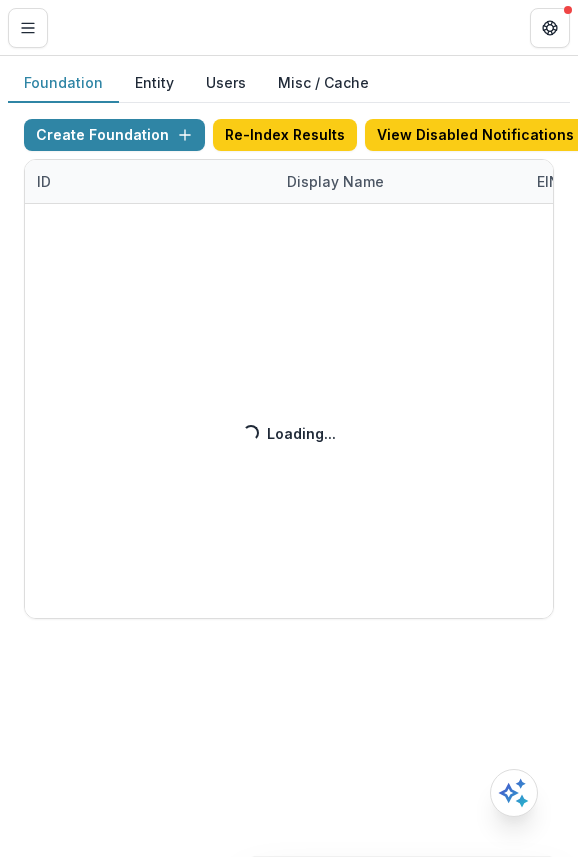 scroll, scrollTop: 0, scrollLeft: 0, axis: both 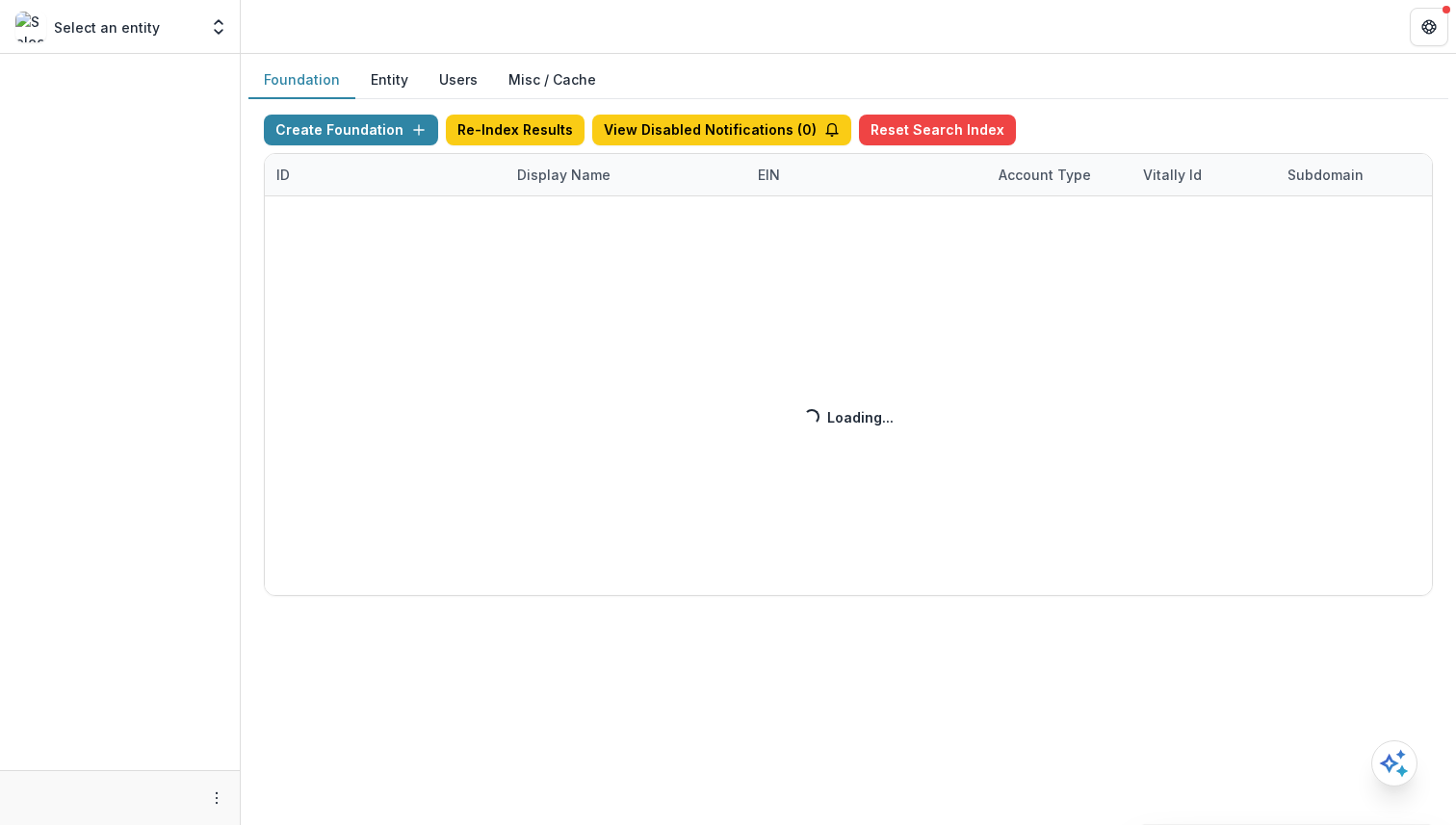 click on "Create Foundation Re-Index Results View Disabled Notifications ( 0 ) Reset Search Index ID Display Name EIN Account Type Vitally Id Subdomain Created on Actions Feature Flags Loading... Loading..." at bounding box center (848, 355) 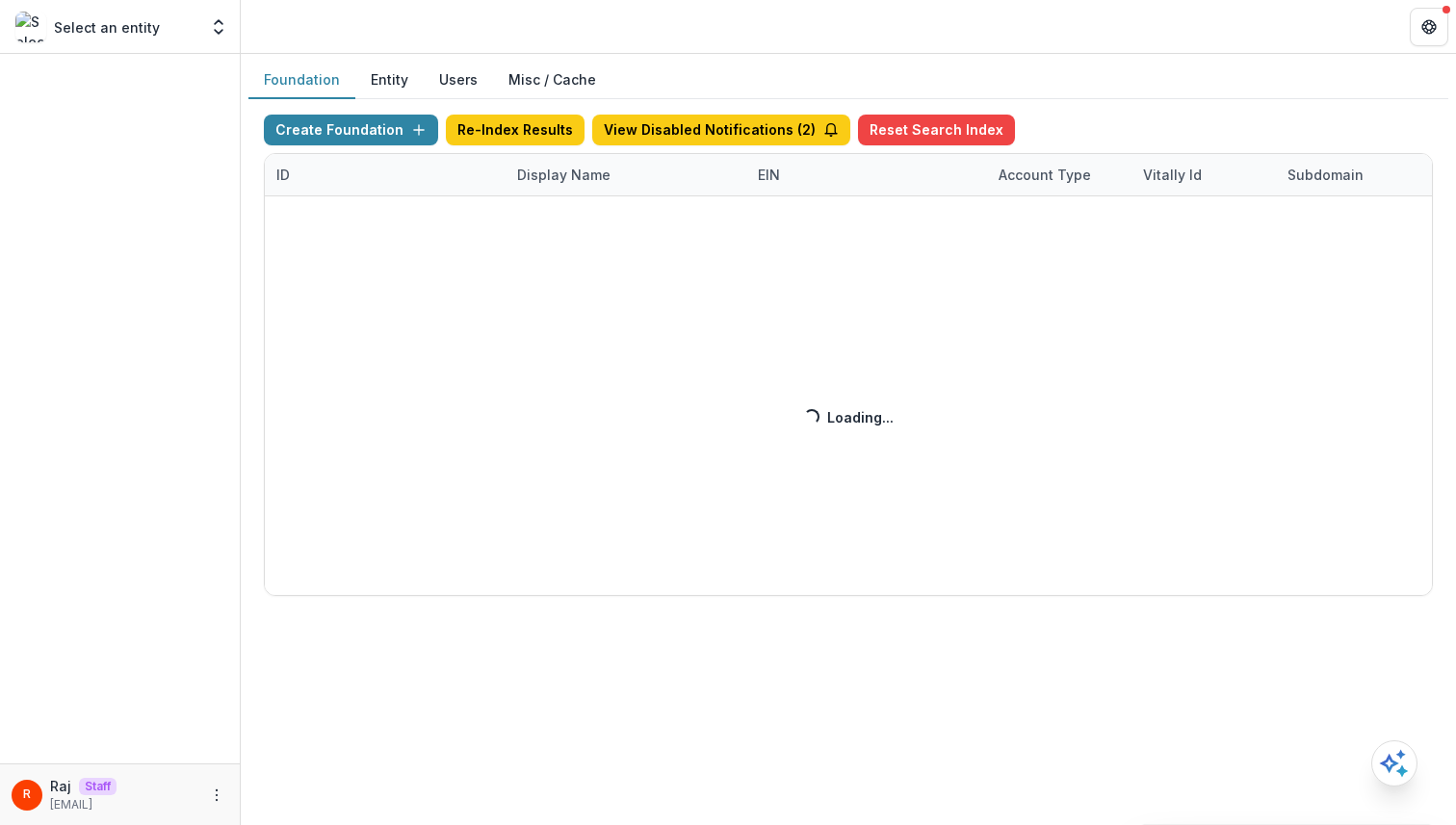 click on "Create Foundation Re-Index Results View Disabled Notifications ( 2 ) Reset Search Index ID Display Name EIN Account Type Vitally Id Subdomain Created on Actions Feature Flags Loading... Loading..." at bounding box center (848, 355) 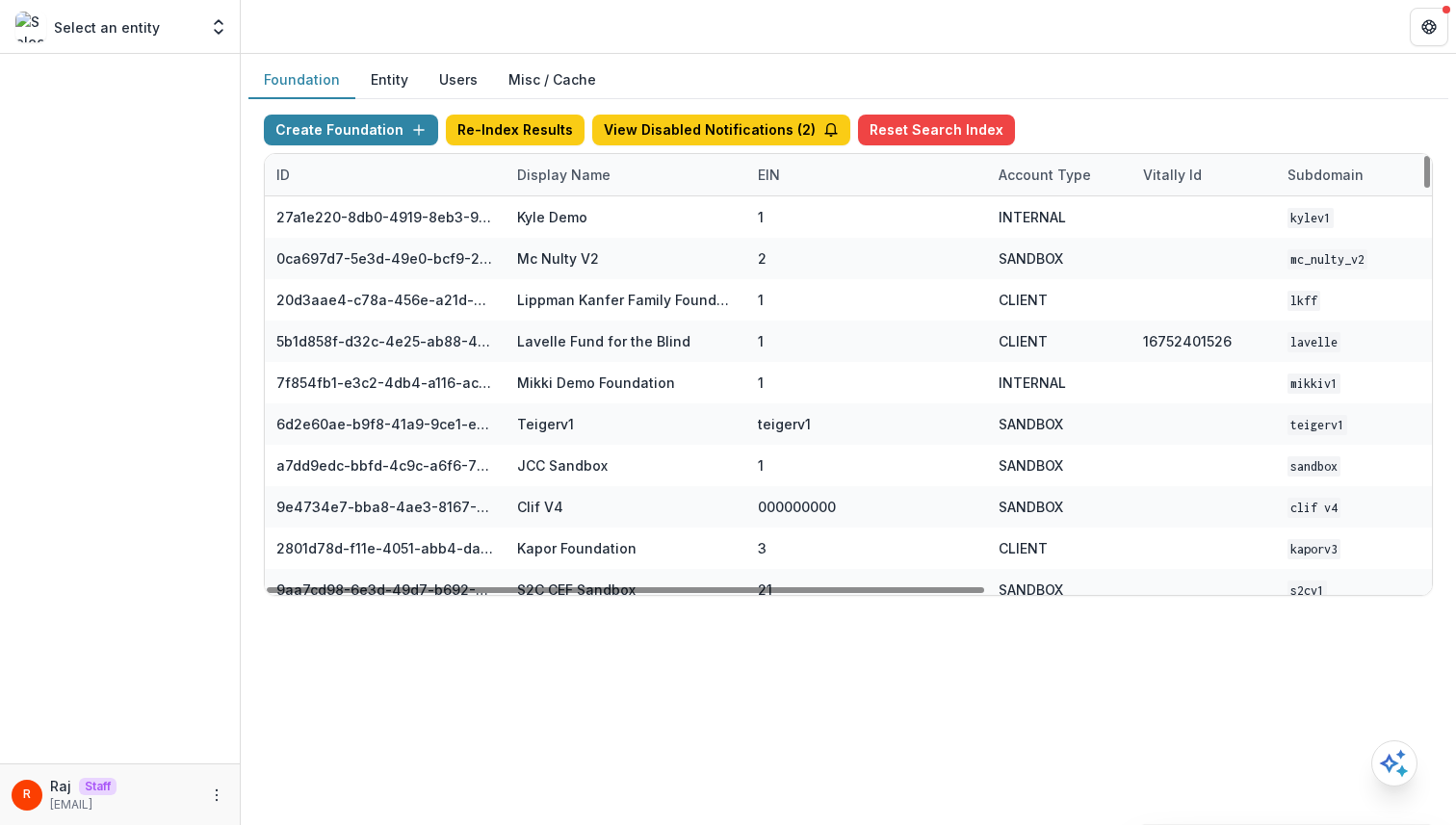 click on "Display Name" at bounding box center [563, 174] 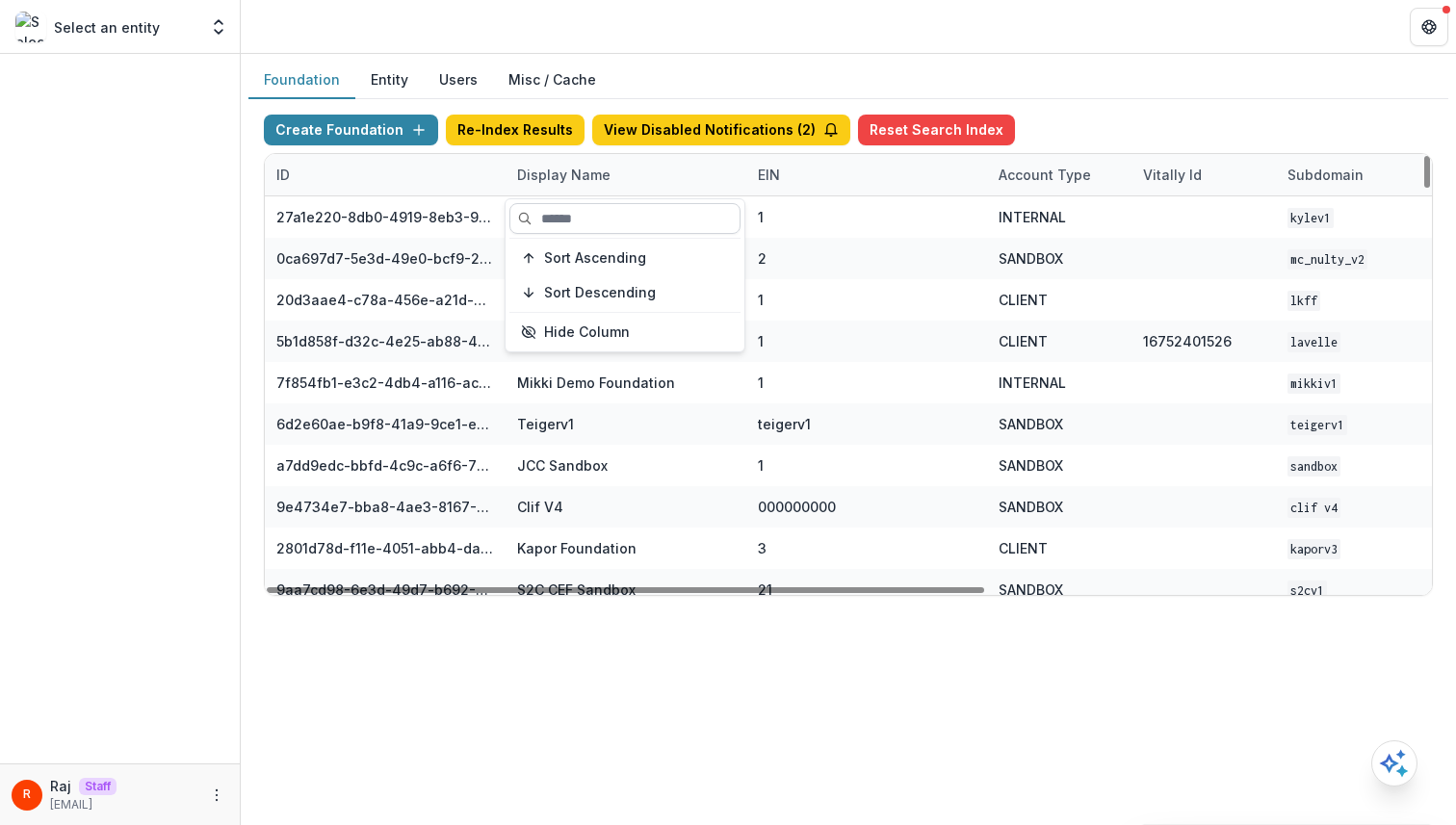 click at bounding box center (625, 219) 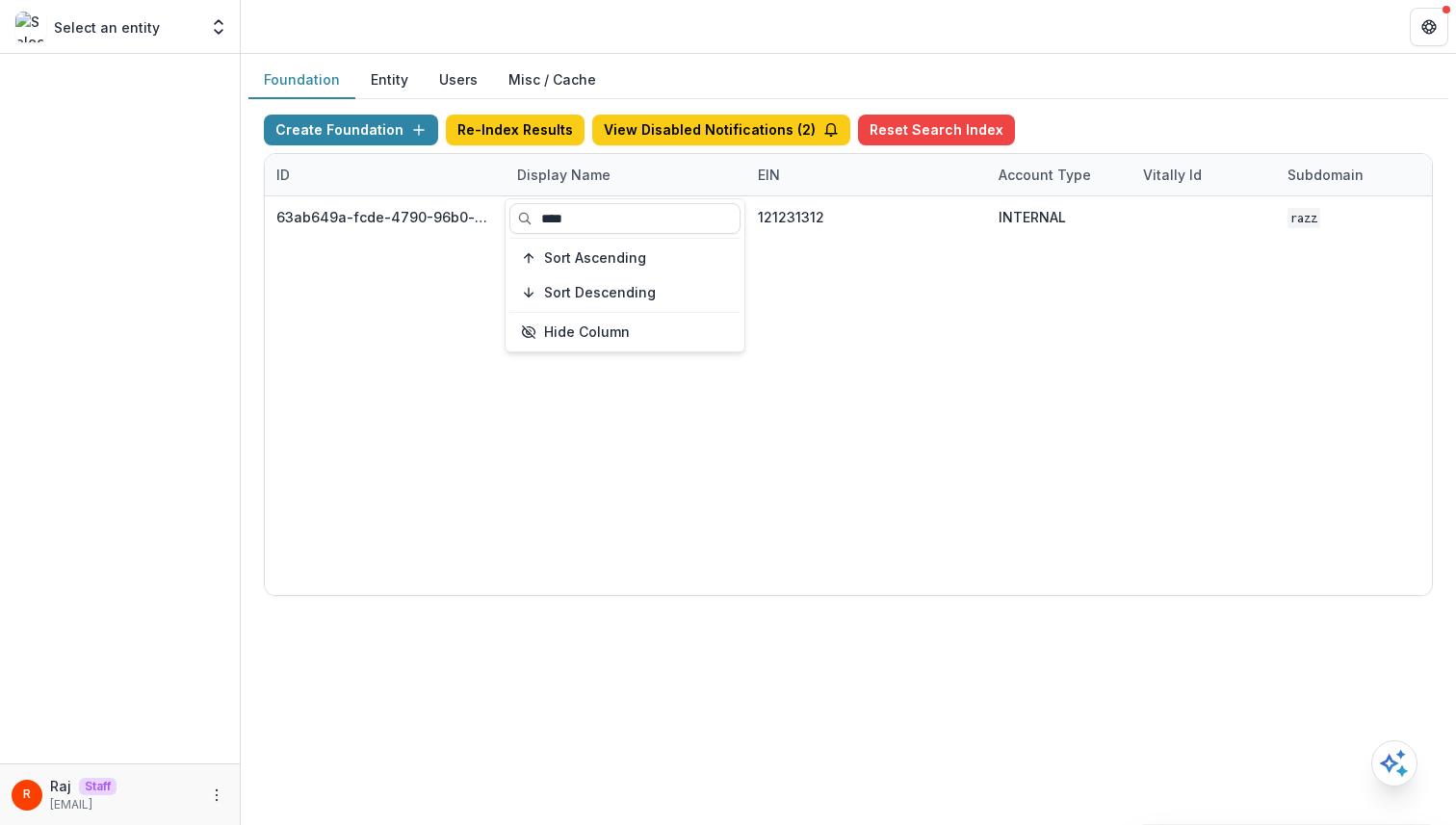 type on "****" 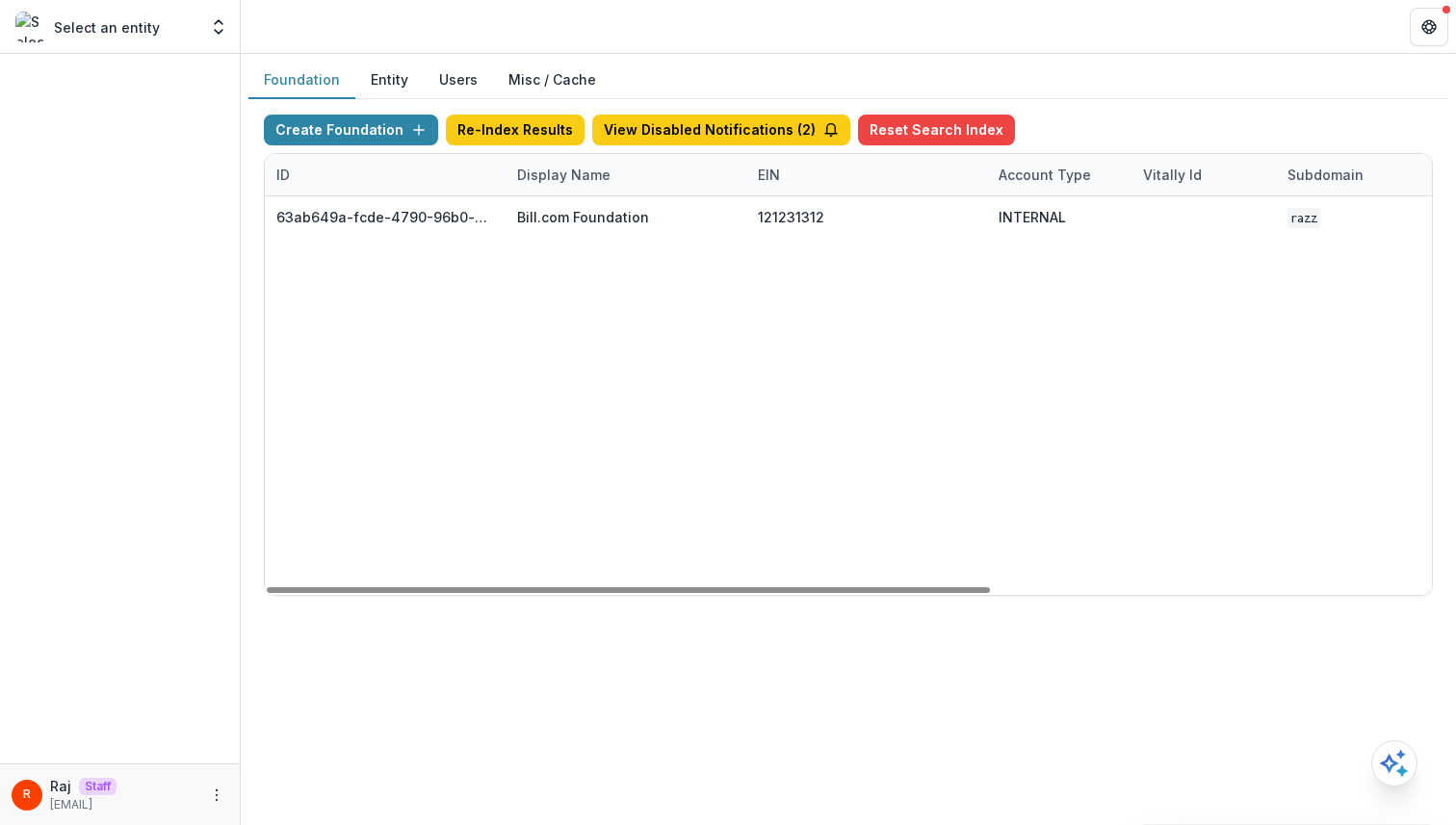 click on "63ab649a-fcde-4790-96b0-a13ca2ed4427 Bill.com Foundation 121231312 INTERNAL [NAME] Oct 09, 2024, 2:56 AM Visit Edit Feature Flags" at bounding box center (1204, 396) 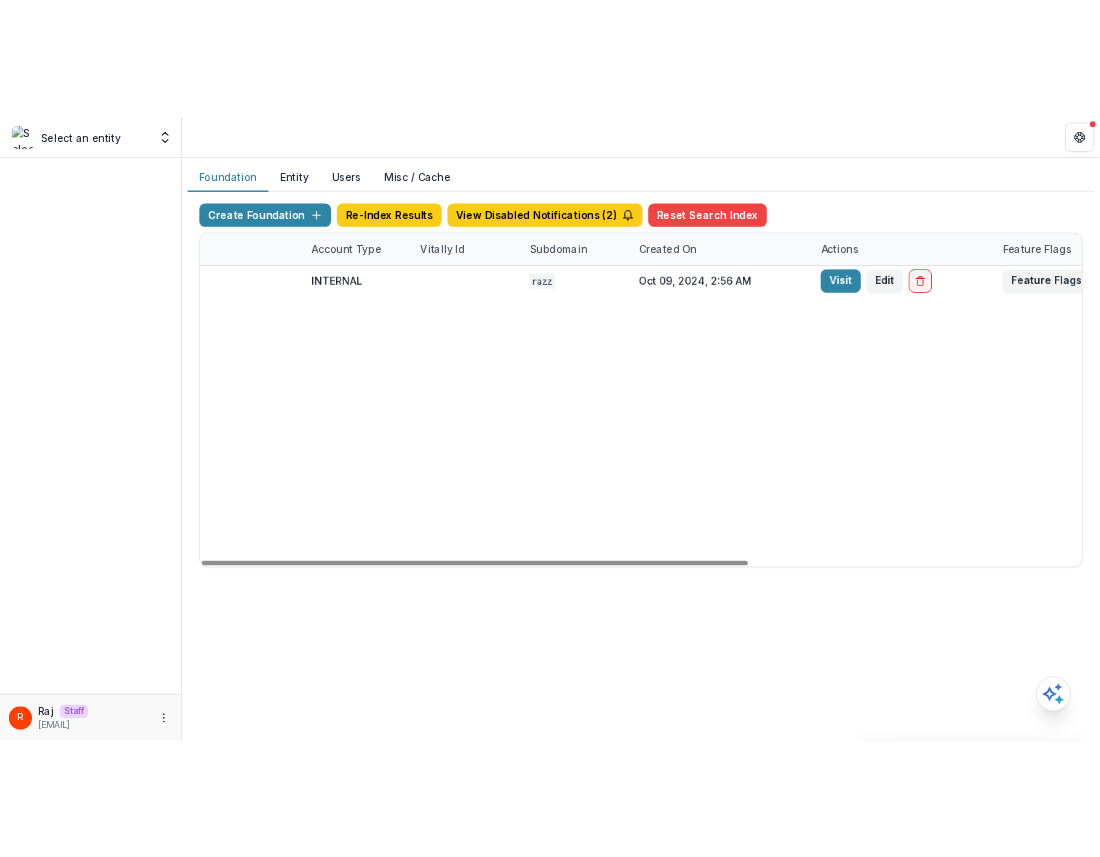 scroll, scrollTop: 0, scrollLeft: 690, axis: horizontal 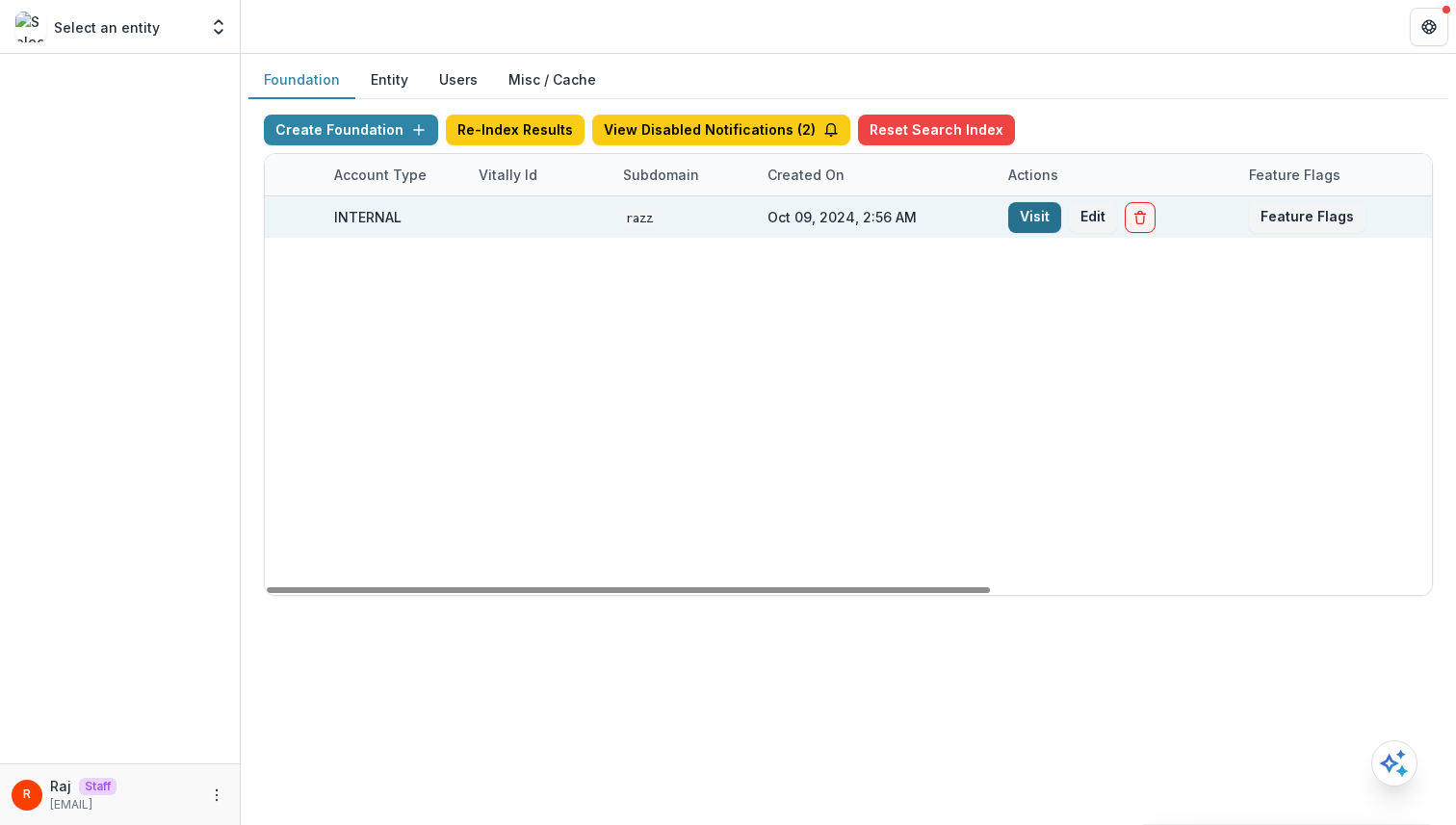 click on "Visit" at bounding box center (1034, 218) 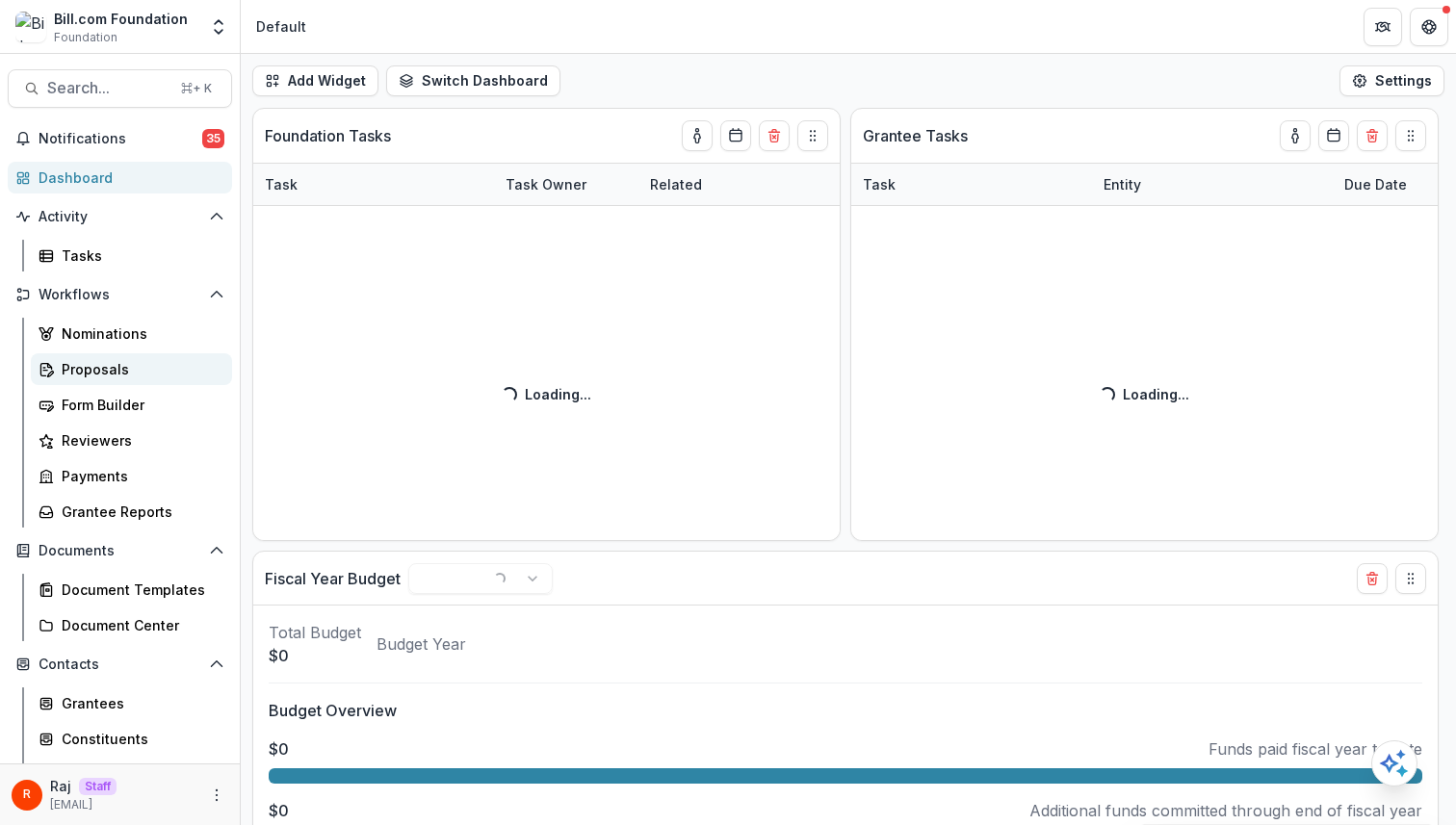 click on "Proposals" at bounding box center (139, 369) 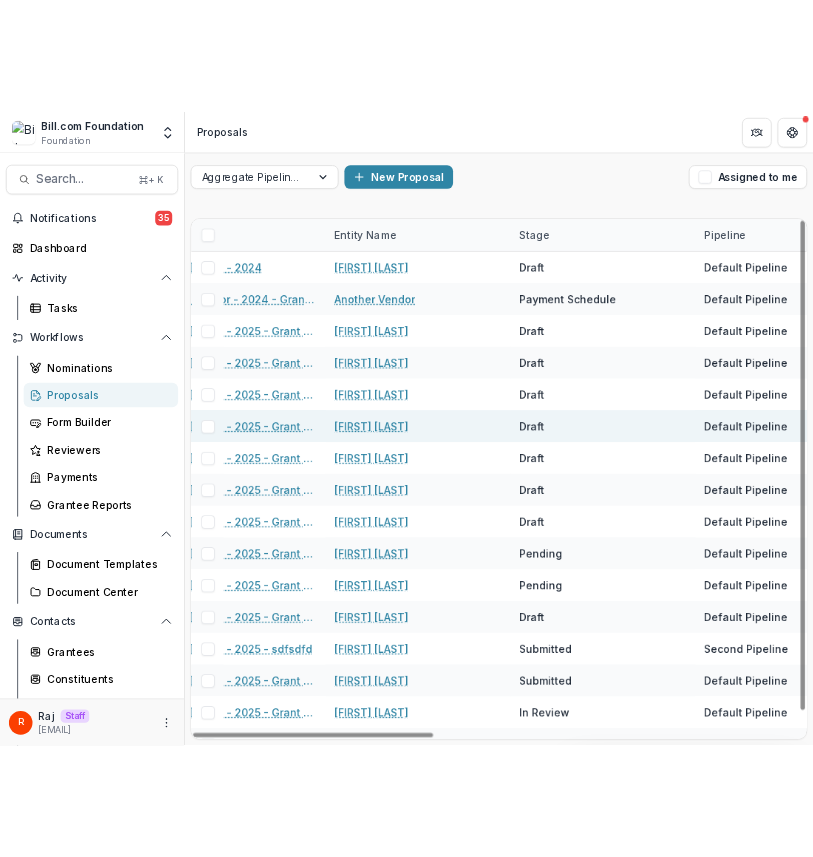 scroll, scrollTop: 0, scrollLeft: 0, axis: both 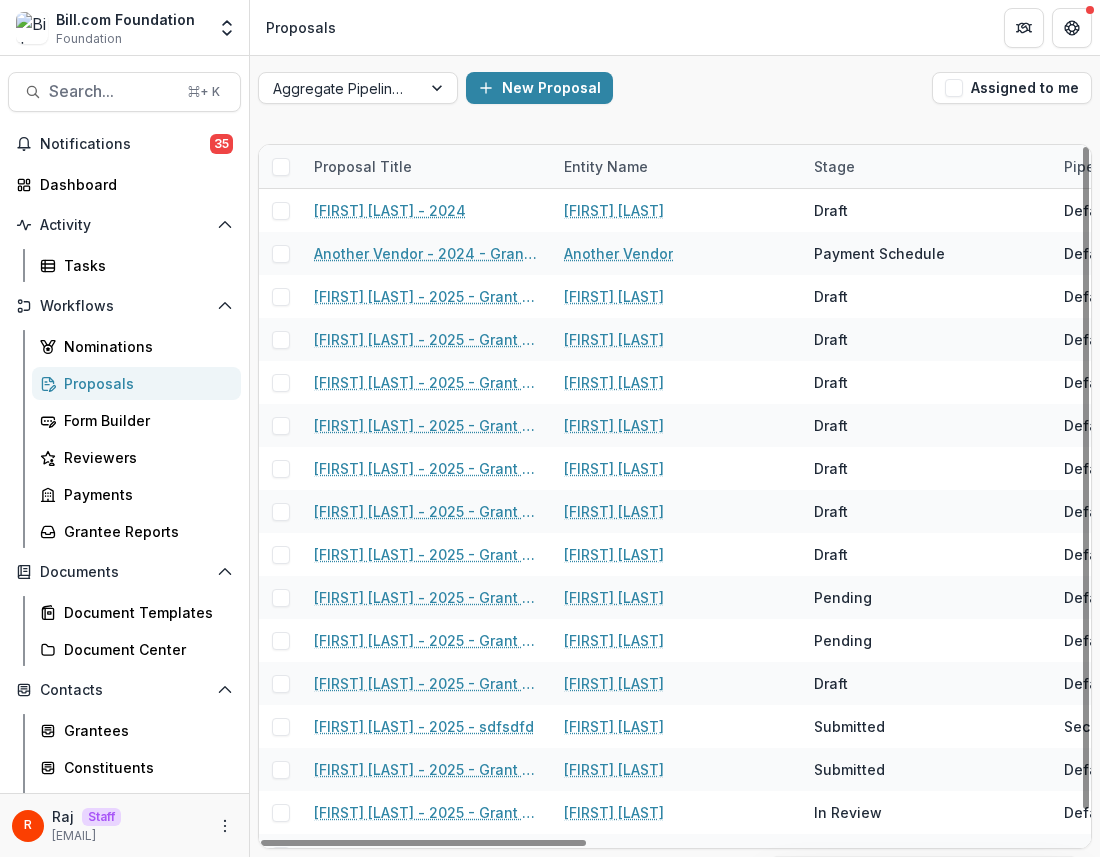 click on "Aggregate Pipelines New Proposal Assigned to me Proposal Title Entity Name Stage Pipeline Proposal Tags Funding Requested Created Submitted Date Form [FIRST] [LAST] - 2024 [FIRST] [LAST] Draft Default Pipeline Marriage $0 Oct 9, 2024 Oct 9, 2024 Grant Payment Form Another Vendor - 2024 - Grant Payment Form Another Vendor Payment Schedule Default Pipeline Health Marriage $0 Dec 10, 2024 Jan 28, 2025 Grant Payment Form [FIRST] [LAST] - 2025 - Grant Payment Form [FIRST] [LAST] Draft Default Pipeline $0 Jul 28, 2025 -- Grant Payment Form [FIRST] [LAST] - 2025 - Grant Payment Form [FIRST] [LAST] Draft Default Pipeline $0 Jul 16, 2025 -- Grant Payment Form [FIRST] [LAST] - 2025 - Grant Payment Form [FIRST] [LAST] Draft Default Pipeline $0 Jul 9, 2025 -- Grant Payment Form [FIRST] [LAST] - 2025 - Grant Payment Form [FIRST] [LAST] Draft Default Pipeline $0 Jul 5, 2025 -- Grant Payment Form [FIRST] [LAST] - 2025 - Grant Payment Form [FIRST] [LAST] Draft Default Pipeline $0 Jul 3, 2025 -- Grant Payment Form [FIRST] [LAST] - 2025 - Grant Payment Form [FIRST] [LAST] Draft Default Pipeline" at bounding box center (675, 456) 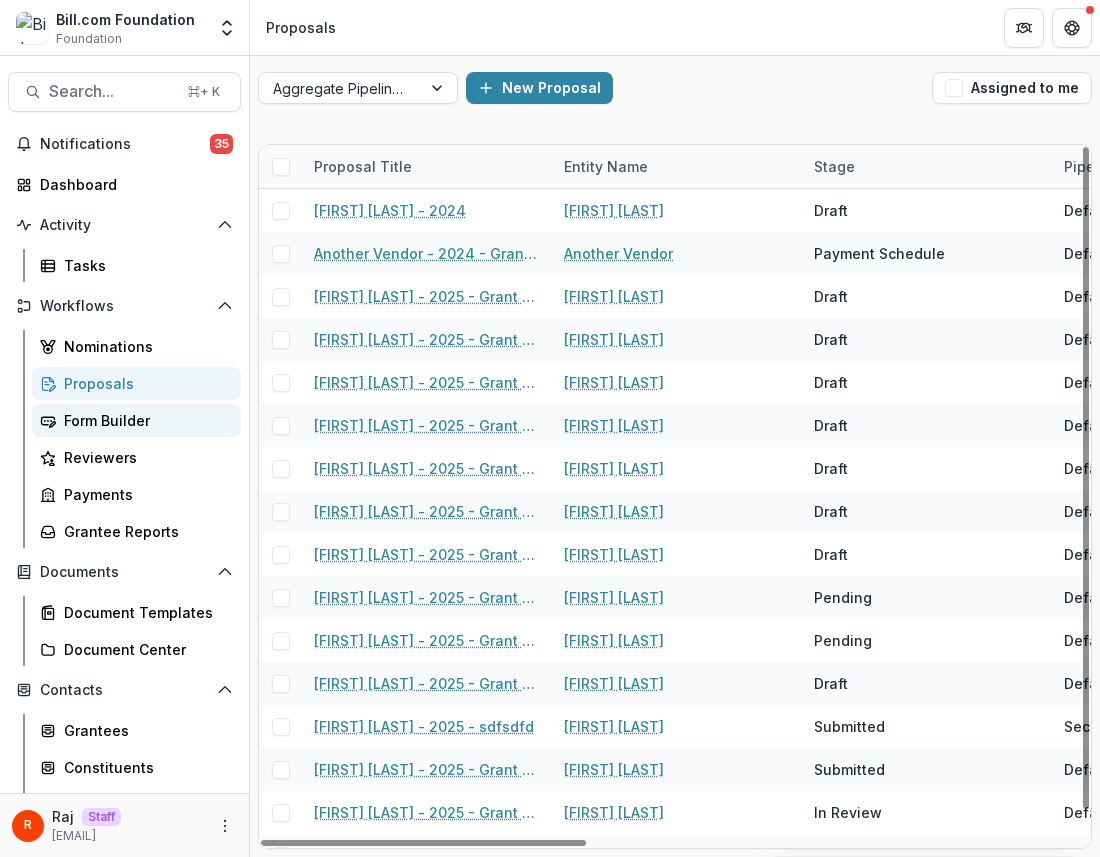 click on "Form Builder" at bounding box center [144, 420] 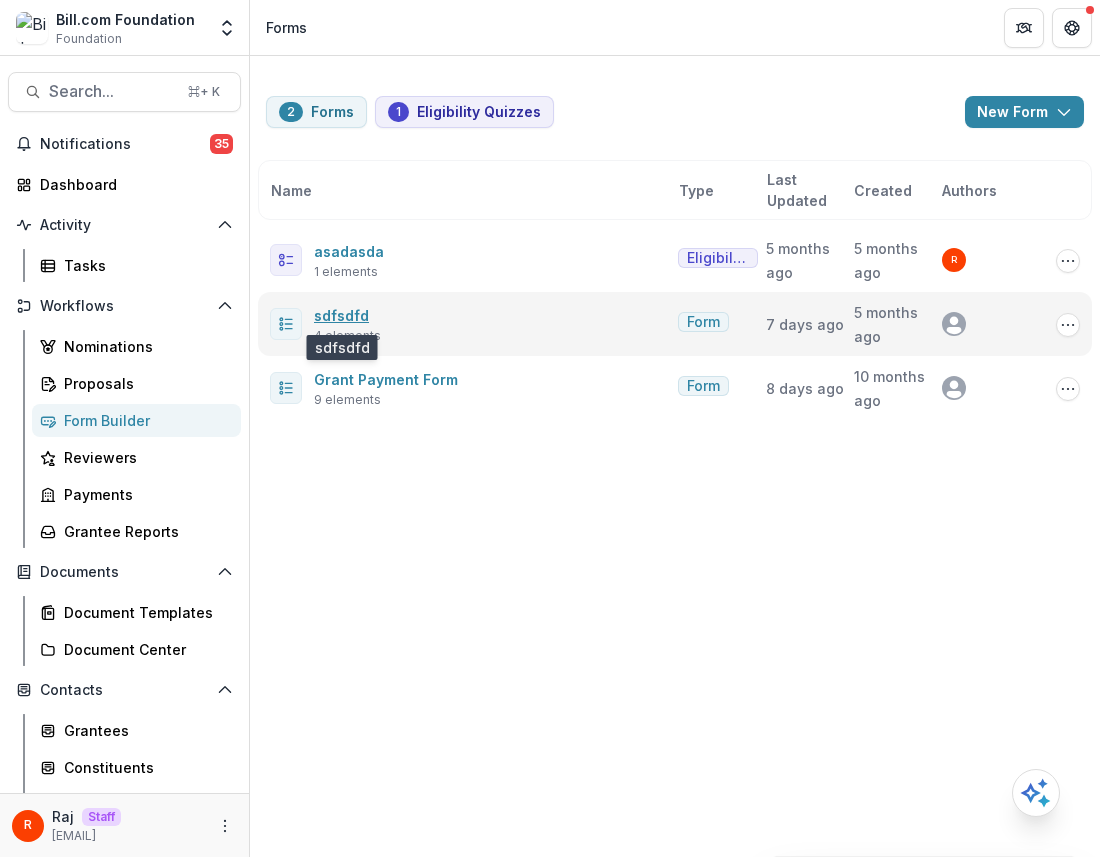 click on "sdfsdfd" at bounding box center (341, 315) 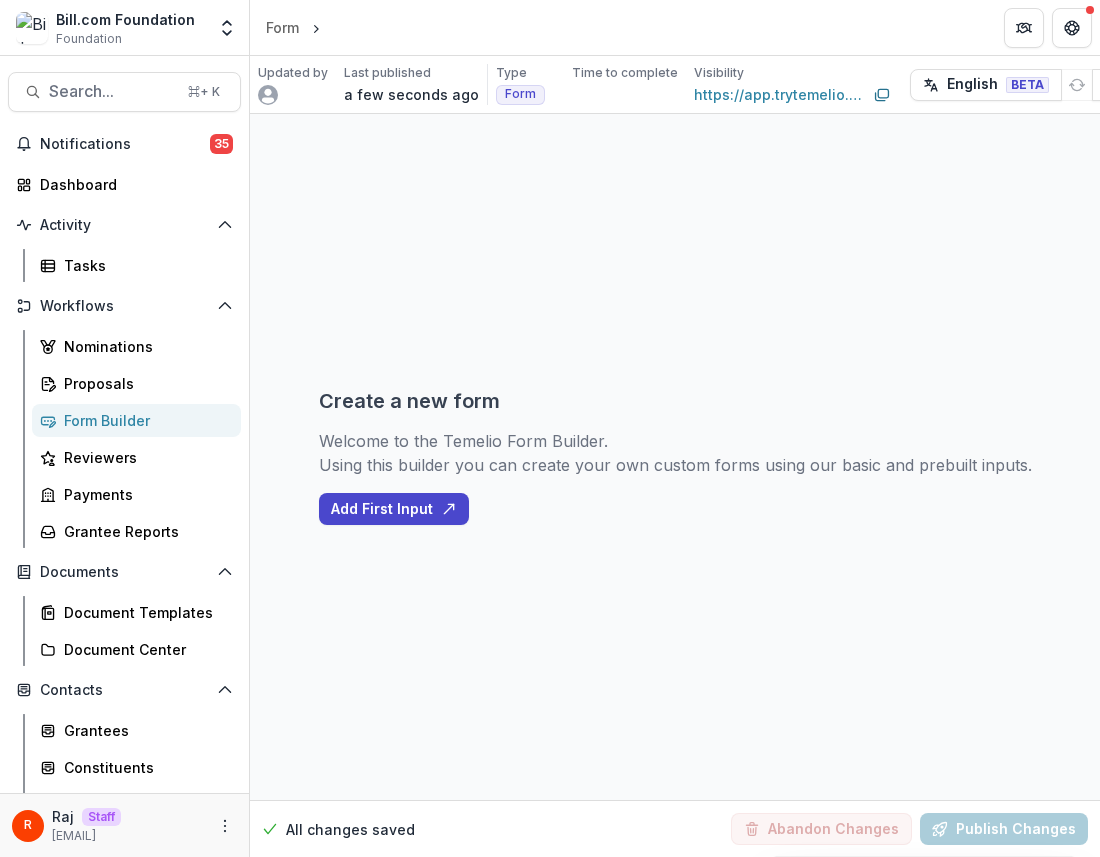 select on "********" 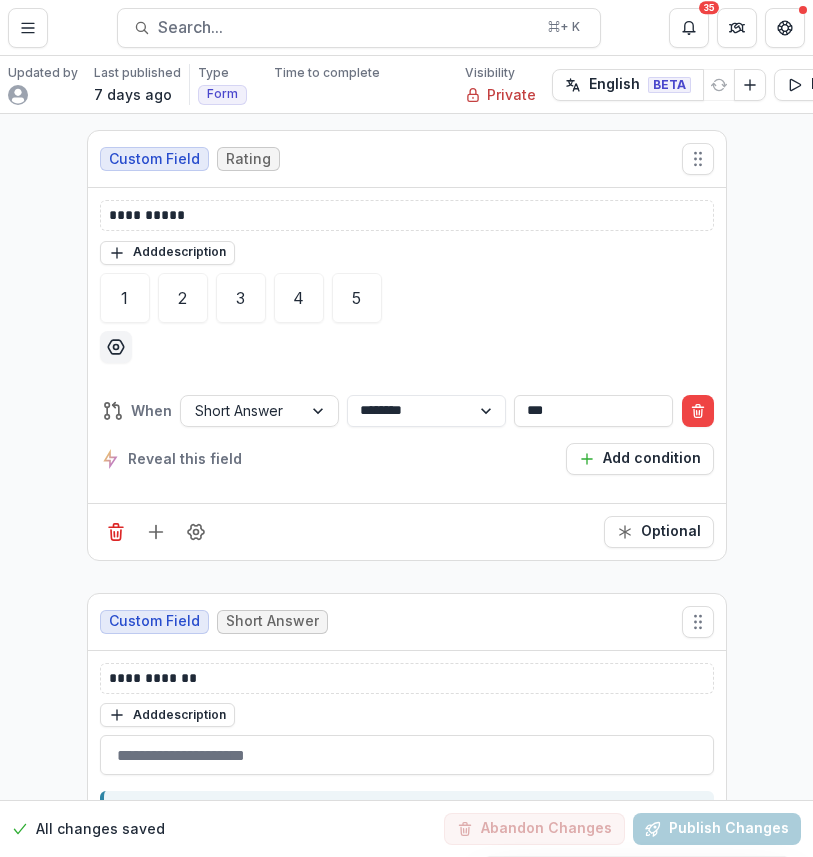 scroll, scrollTop: 0, scrollLeft: 271, axis: horizontal 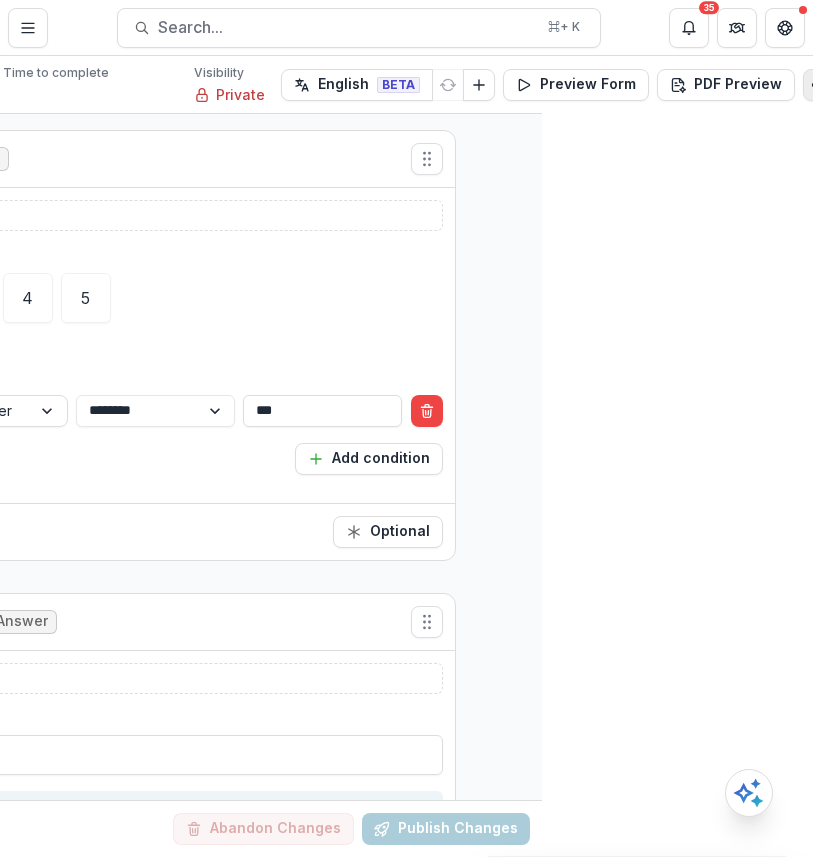 click 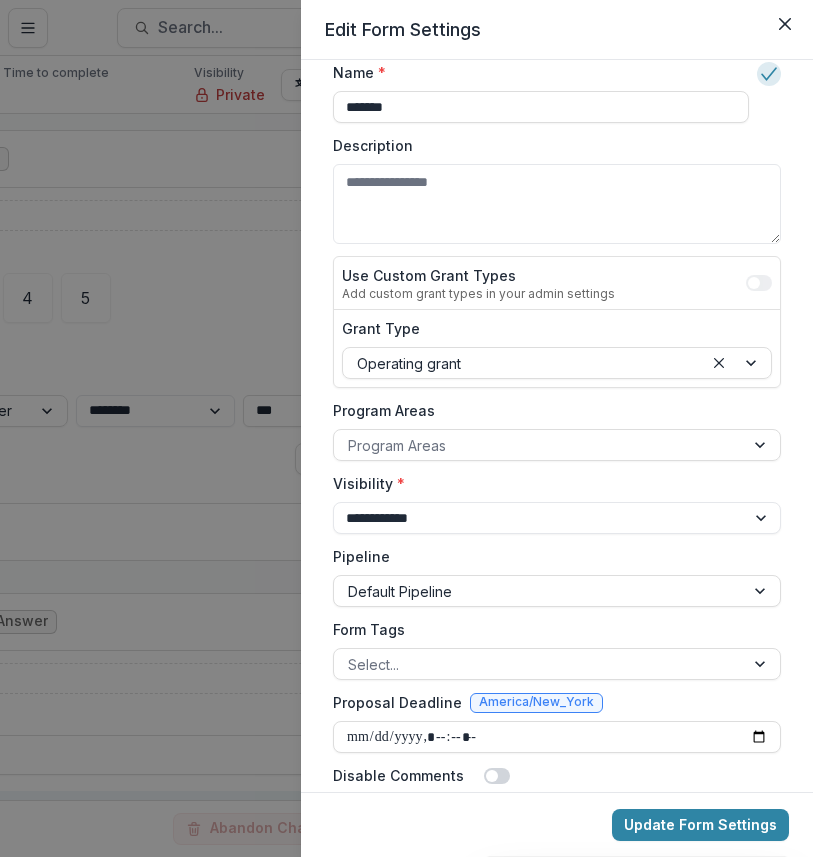 scroll, scrollTop: 40, scrollLeft: 0, axis: vertical 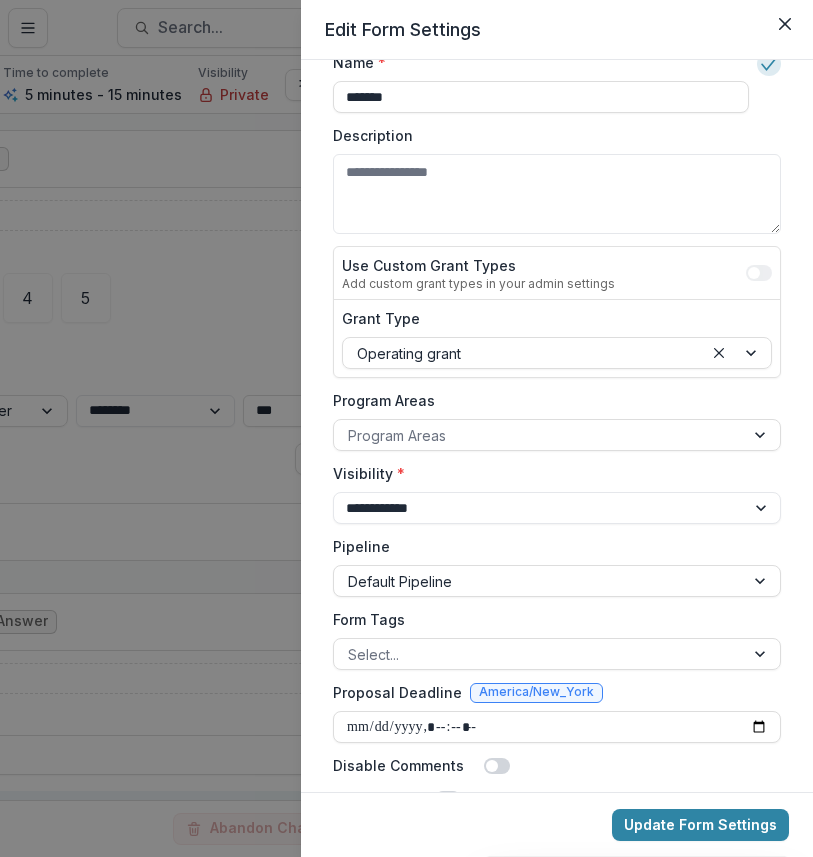 click on "Add custom grant types in your admin settings" at bounding box center [478, 283] 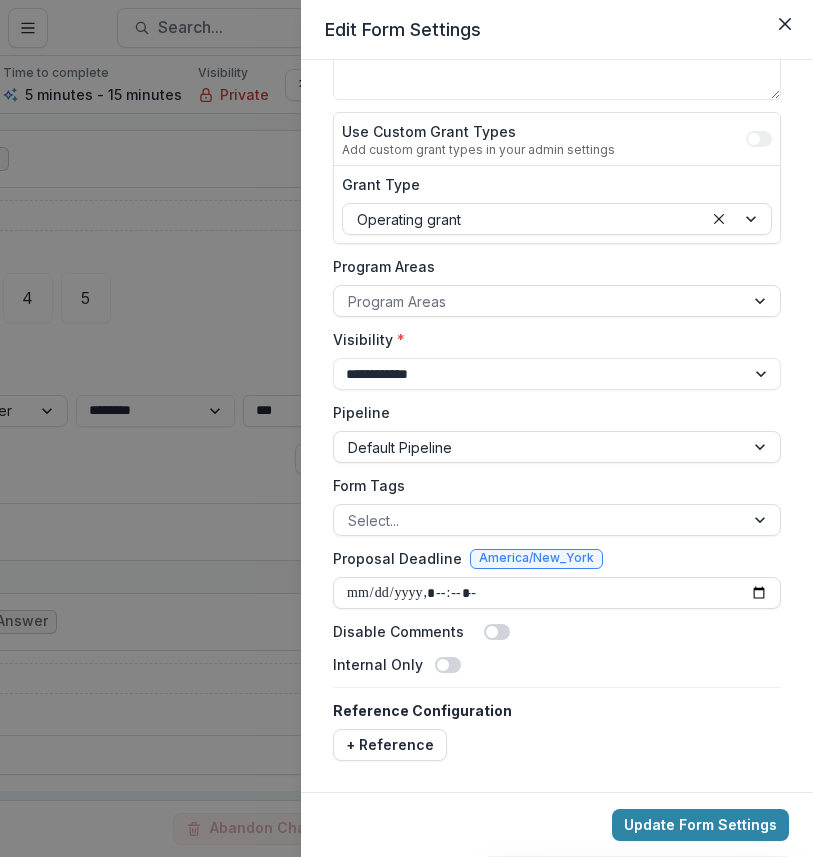 click on "Form Tags Select..." at bounding box center (557, 505) 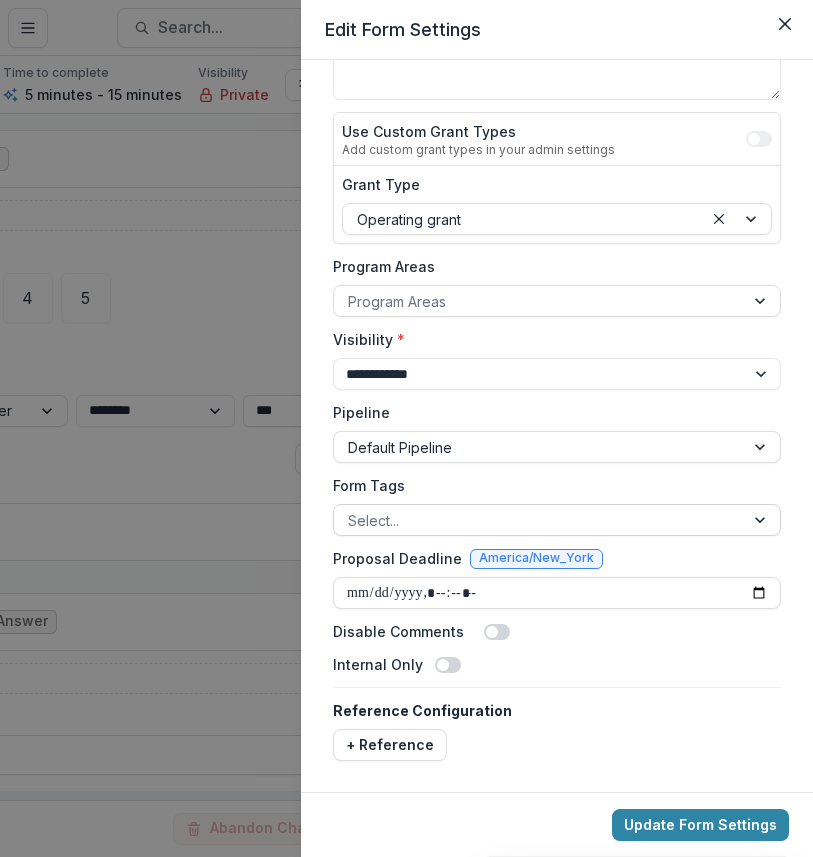 click at bounding box center [539, 520] 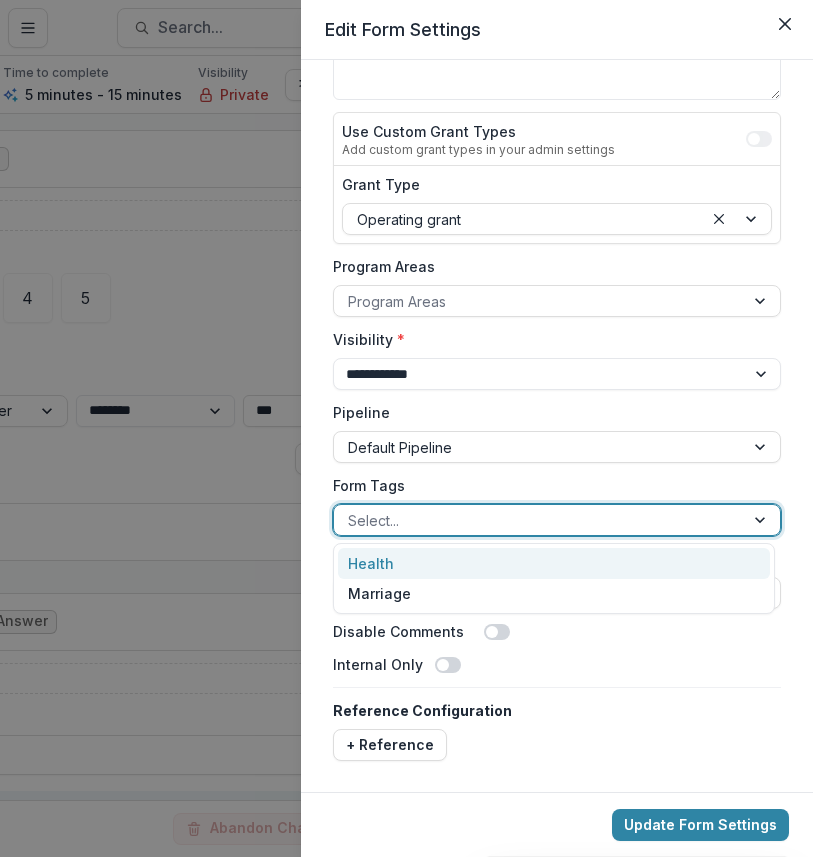 click on "Form Tags" at bounding box center [551, 485] 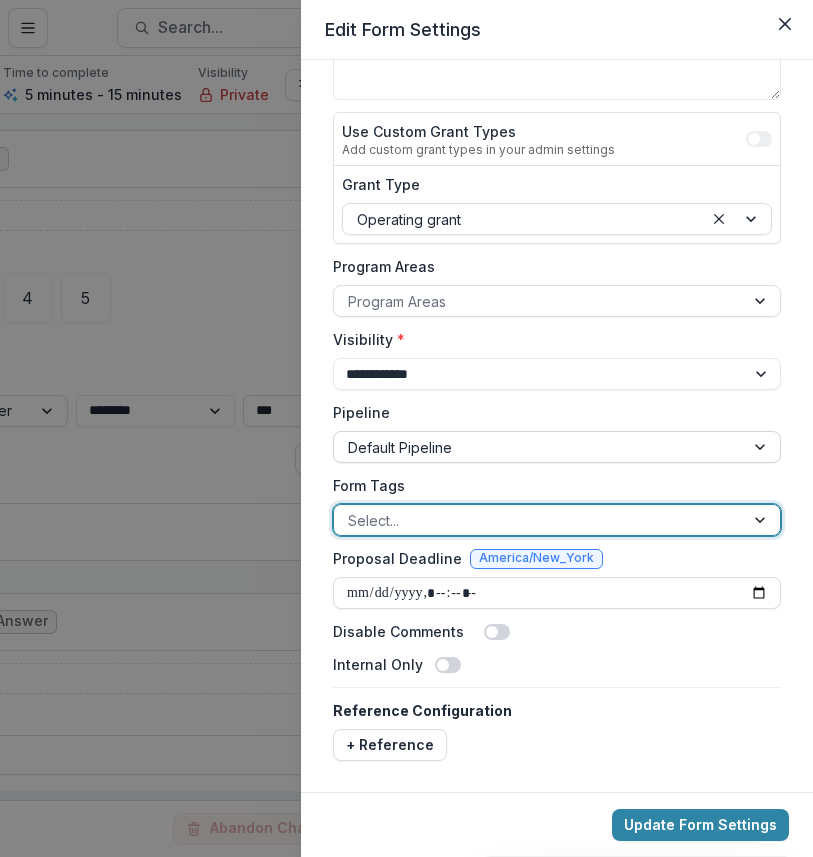 click at bounding box center [539, 447] 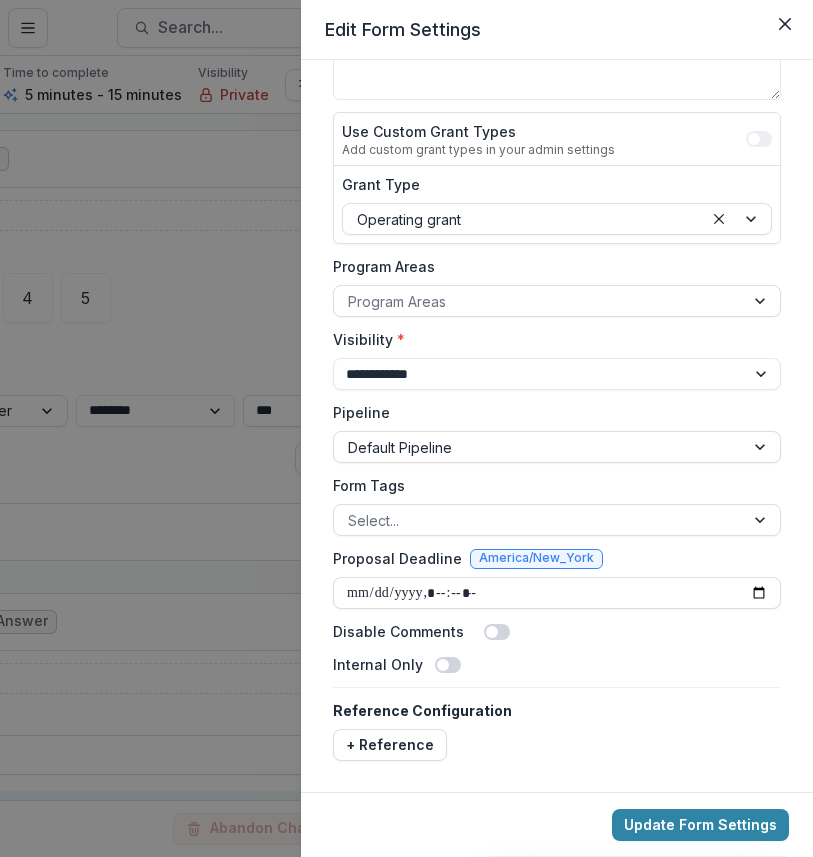 click on "Pipeline" at bounding box center [551, 412] 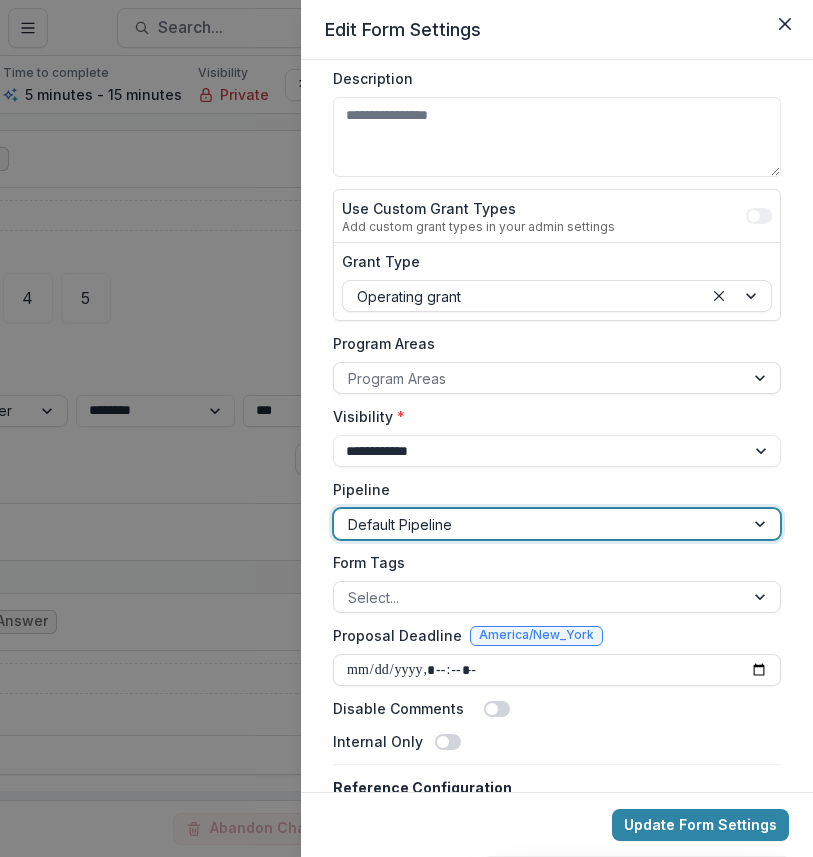 scroll, scrollTop: 0, scrollLeft: 0, axis: both 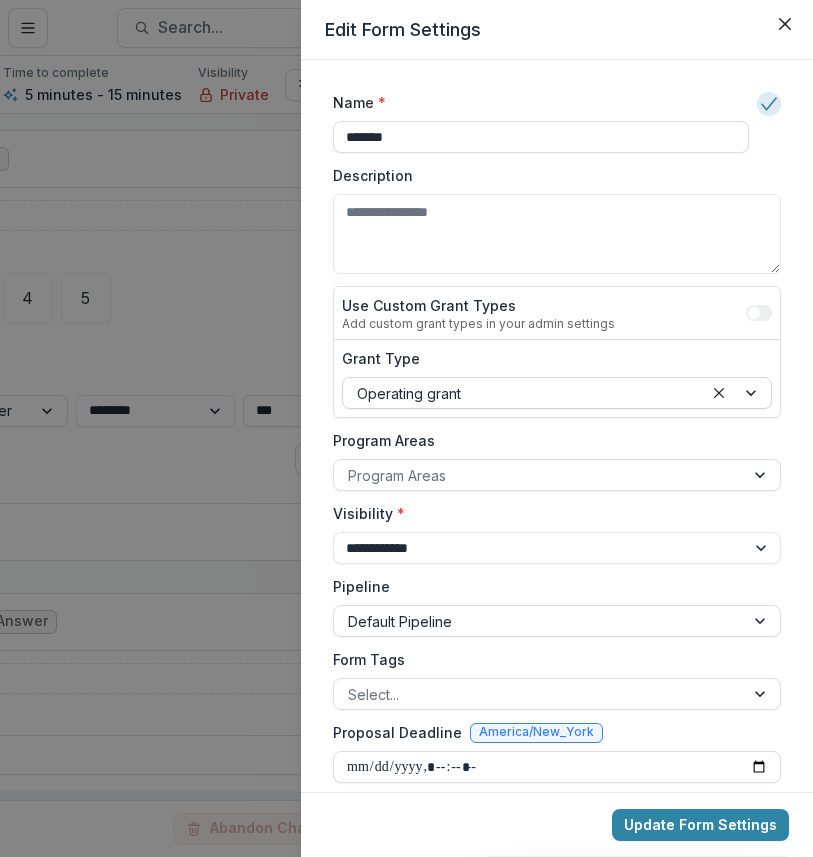 click at bounding box center (523, 393) 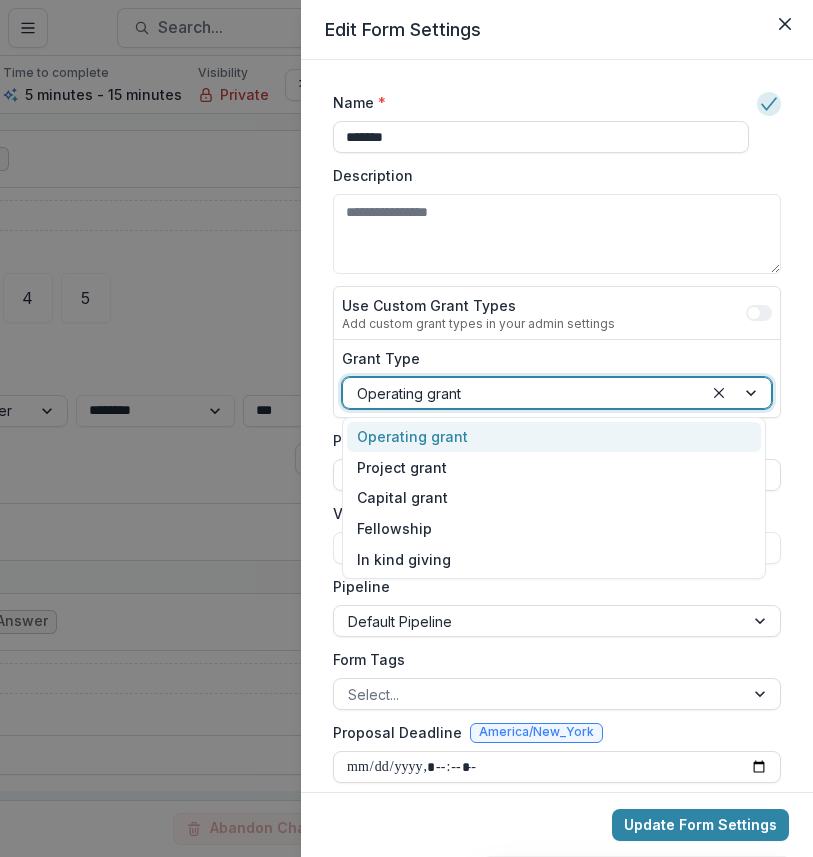 click on "**********" at bounding box center [557, 426] 